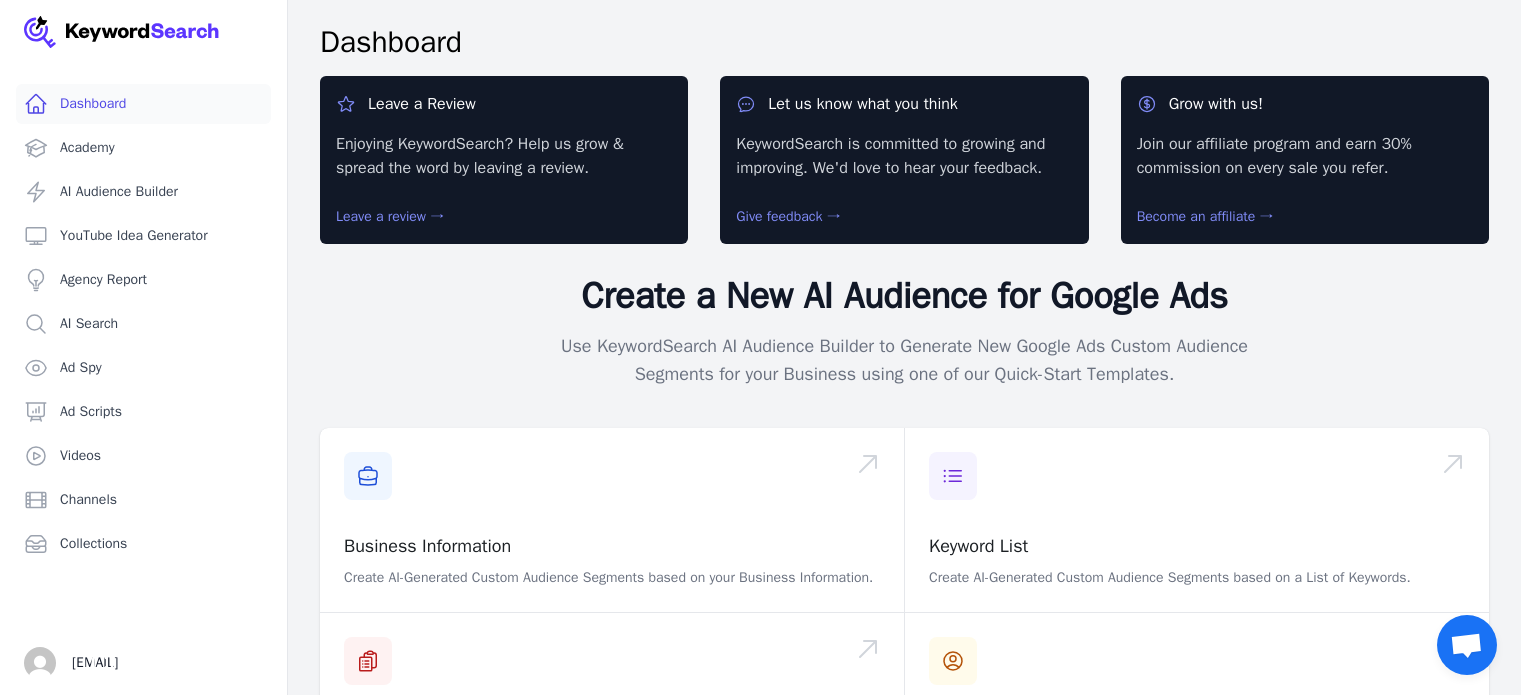 scroll, scrollTop: 0, scrollLeft: 0, axis: both 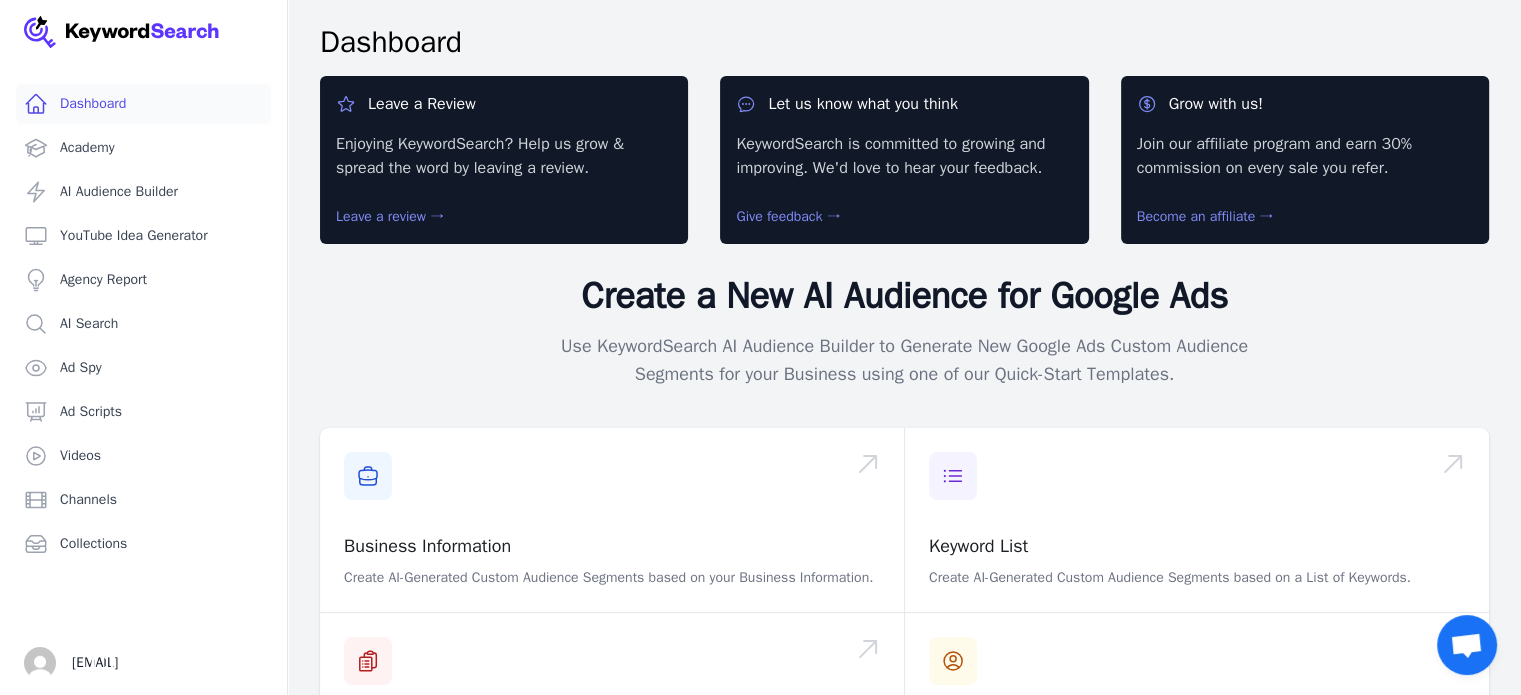 click on "Leave a review   →" at bounding box center [390, 216] 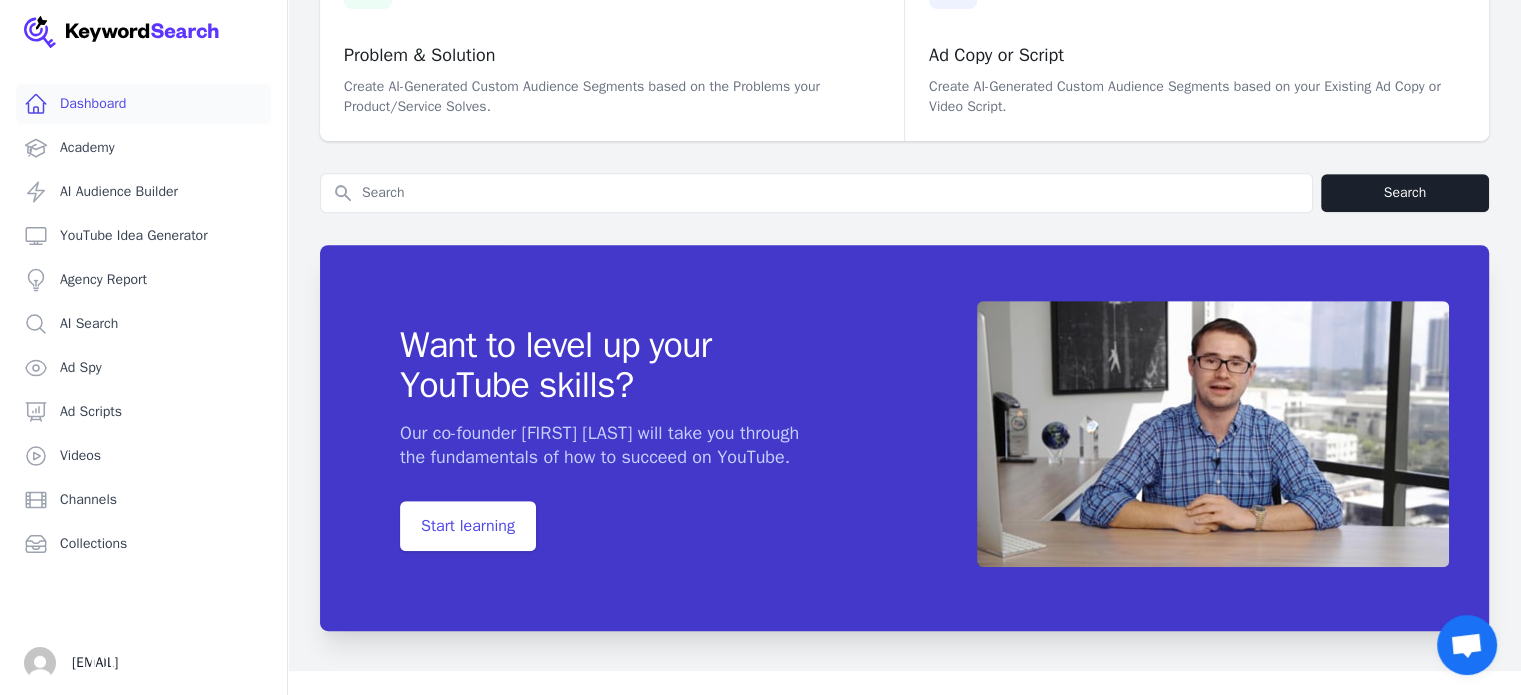 scroll, scrollTop: 900, scrollLeft: 0, axis: vertical 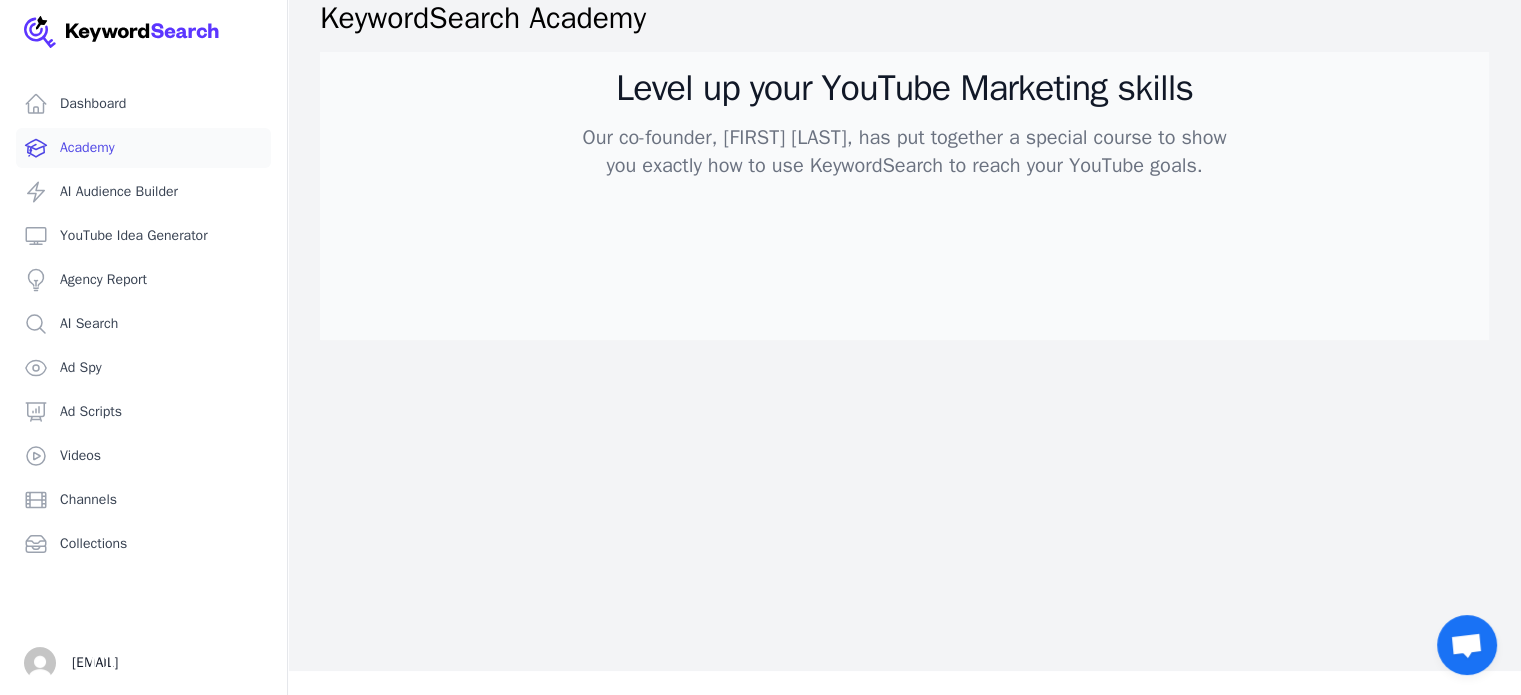 click on "Our co-founder, Aleric Heck, has put together a special course to show you exactly how to use KeywordSearch to reach your YouTube goals." at bounding box center [905, 152] 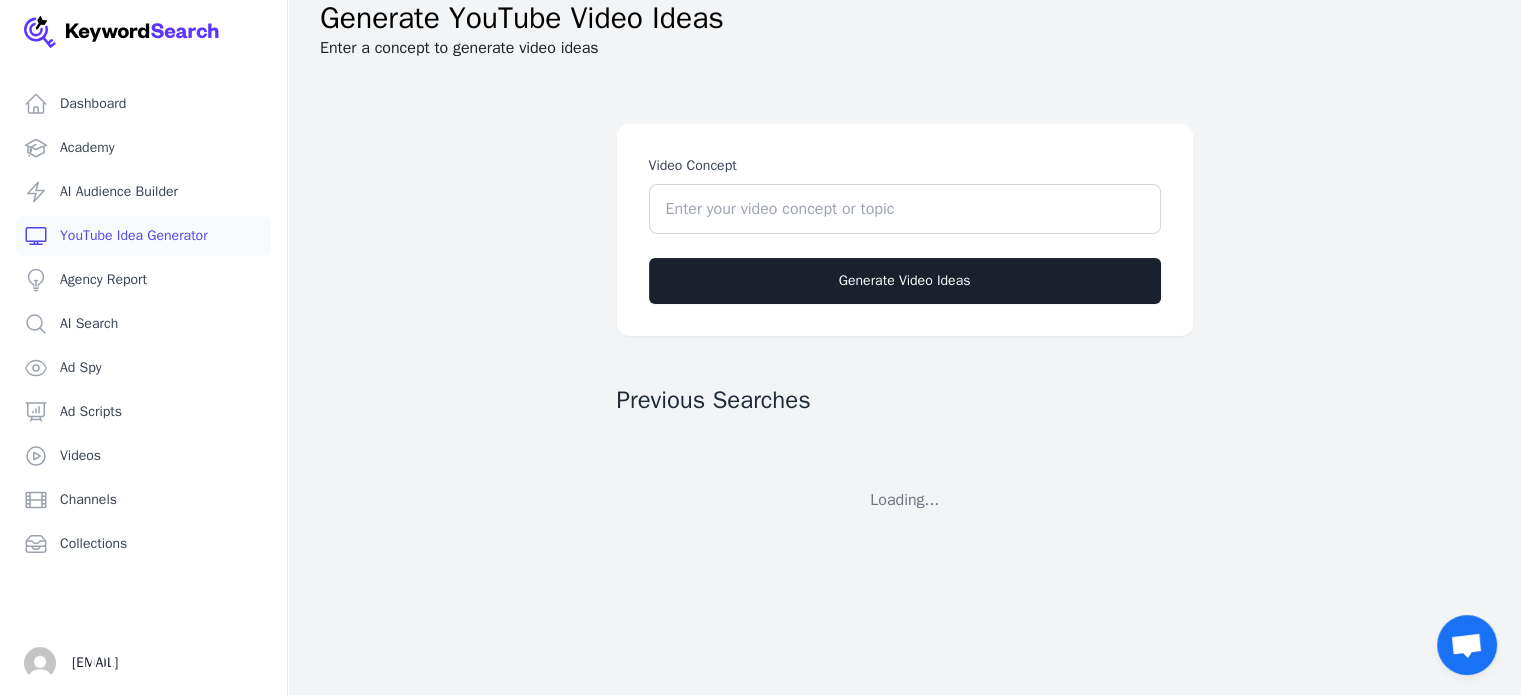 scroll, scrollTop: 0, scrollLeft: 0, axis: both 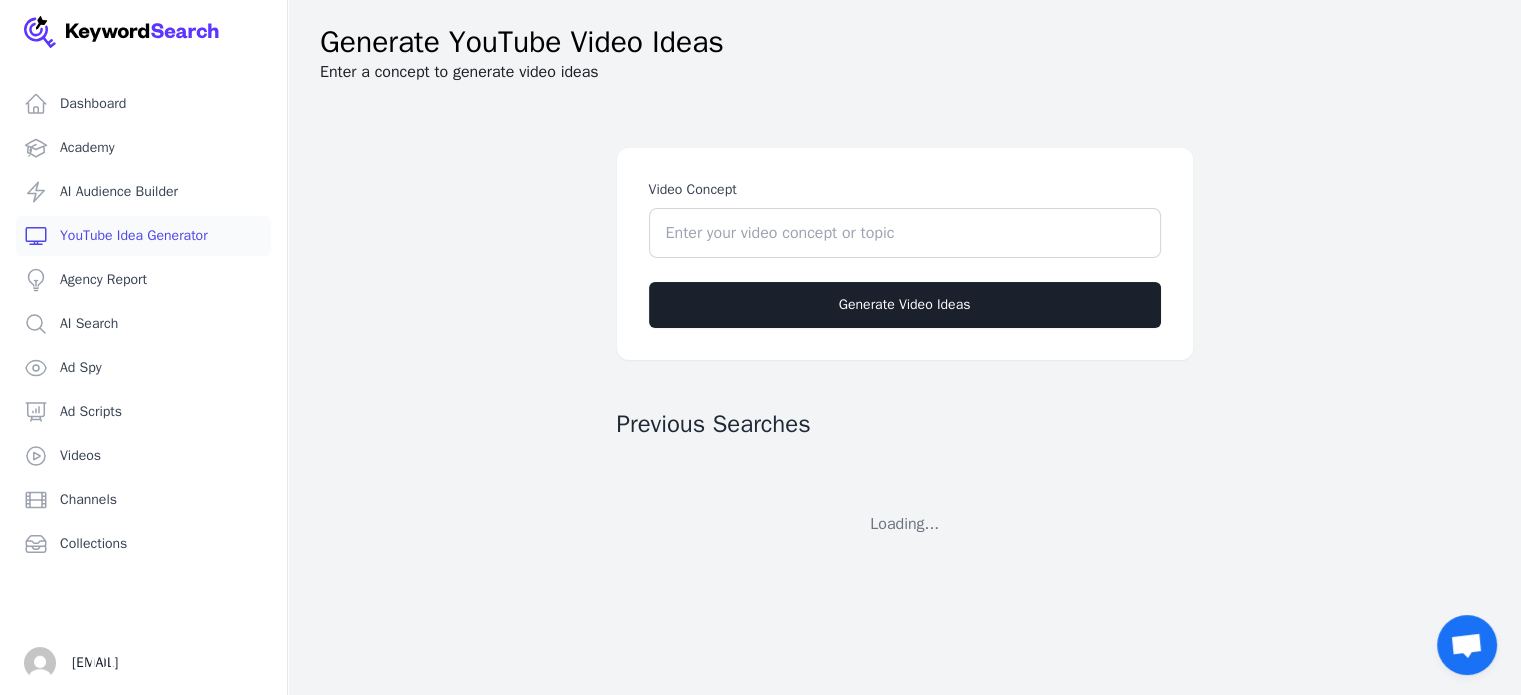 click on "Video Concept" at bounding box center [905, 233] 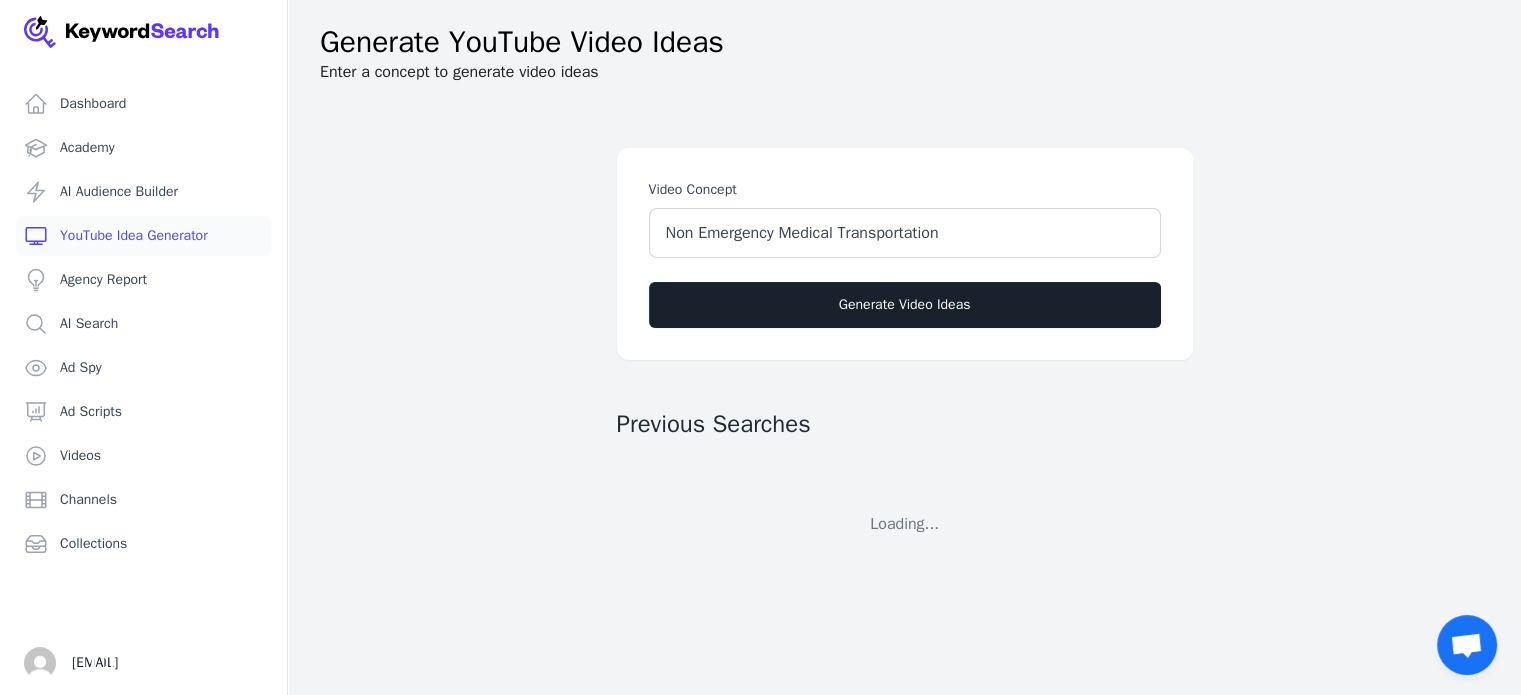 click on "Generate Video Ideas" at bounding box center [905, 305] 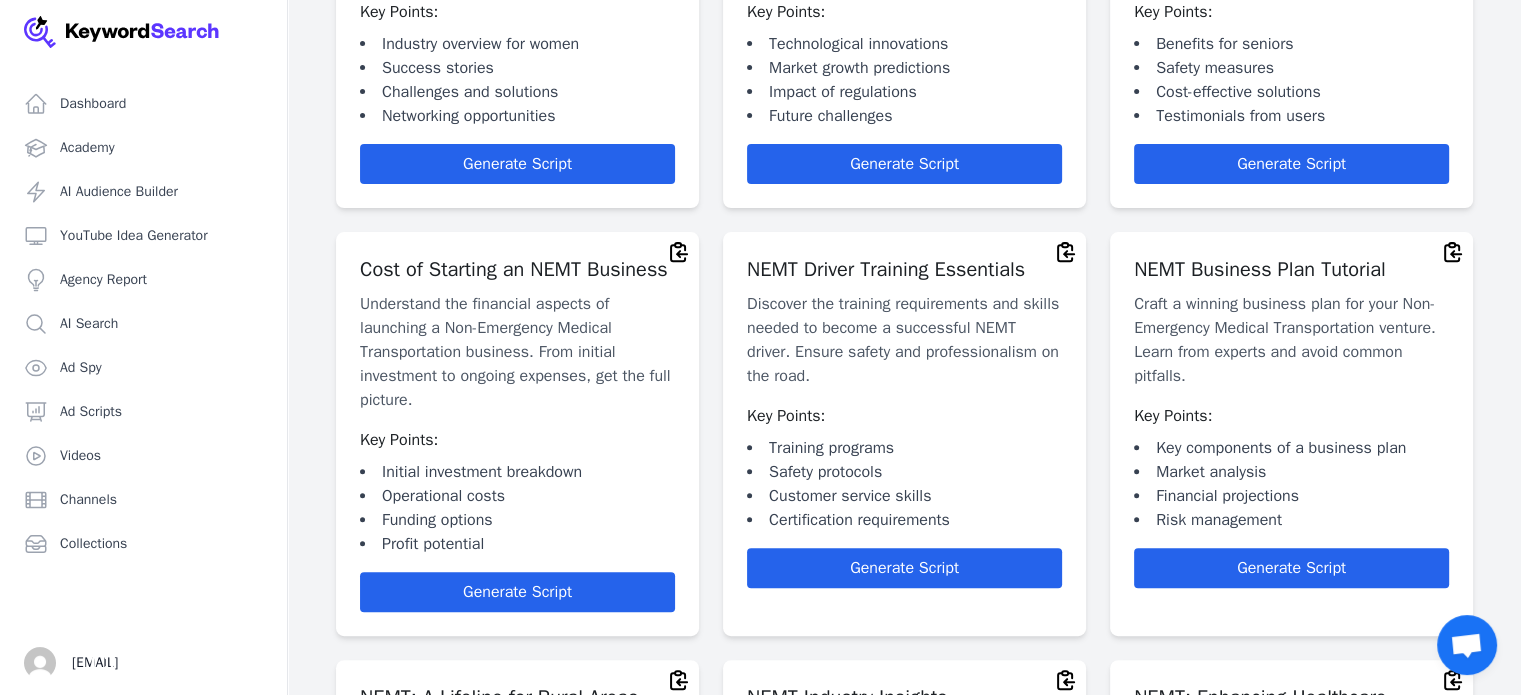 scroll, scrollTop: 1078, scrollLeft: 0, axis: vertical 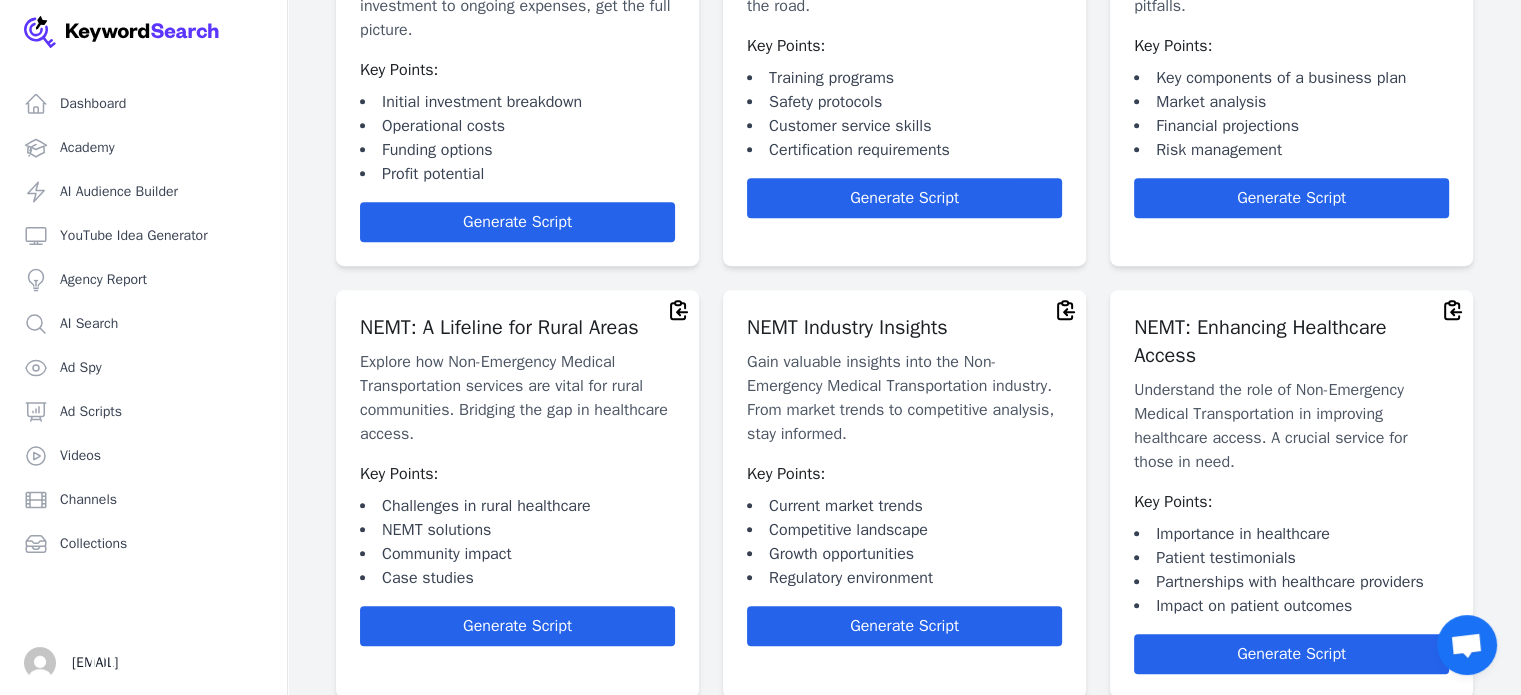 click at bounding box center (1466, 647) 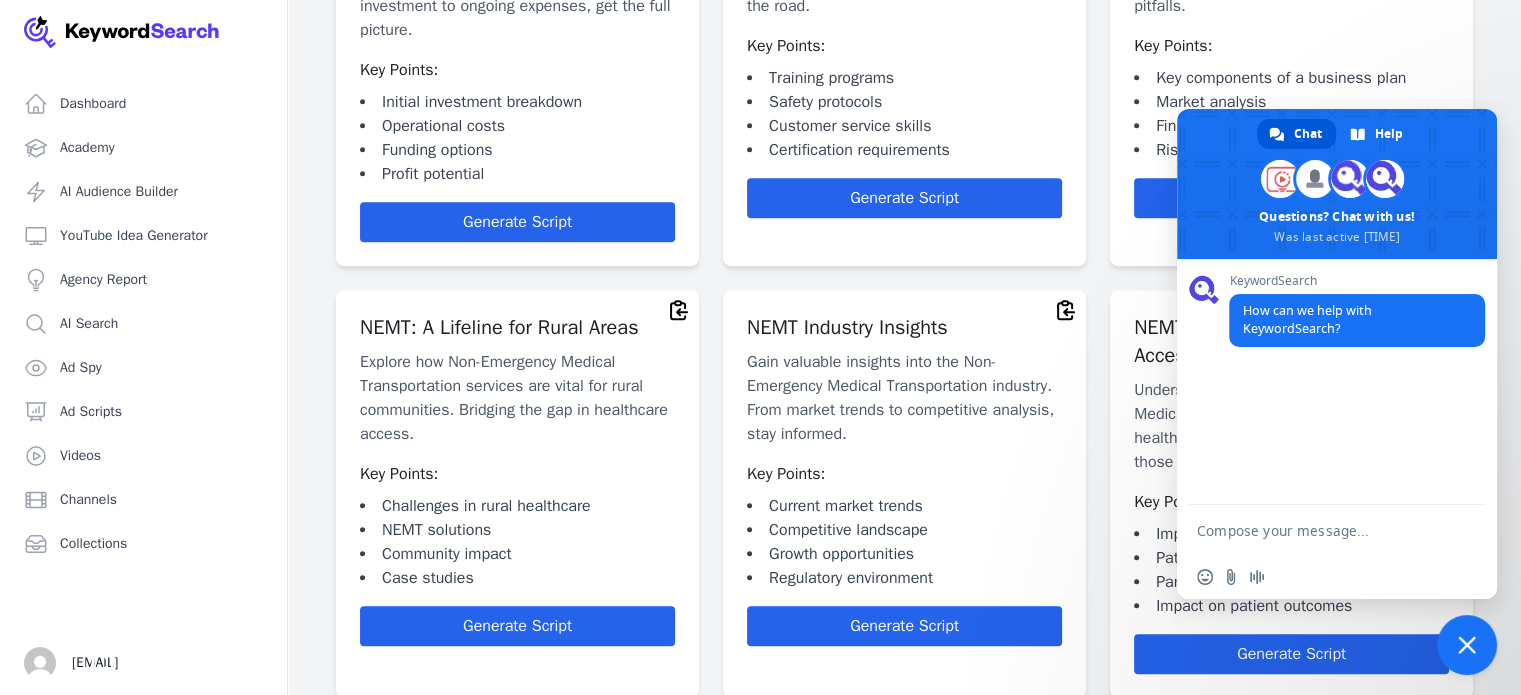 scroll, scrollTop: 0, scrollLeft: 0, axis: both 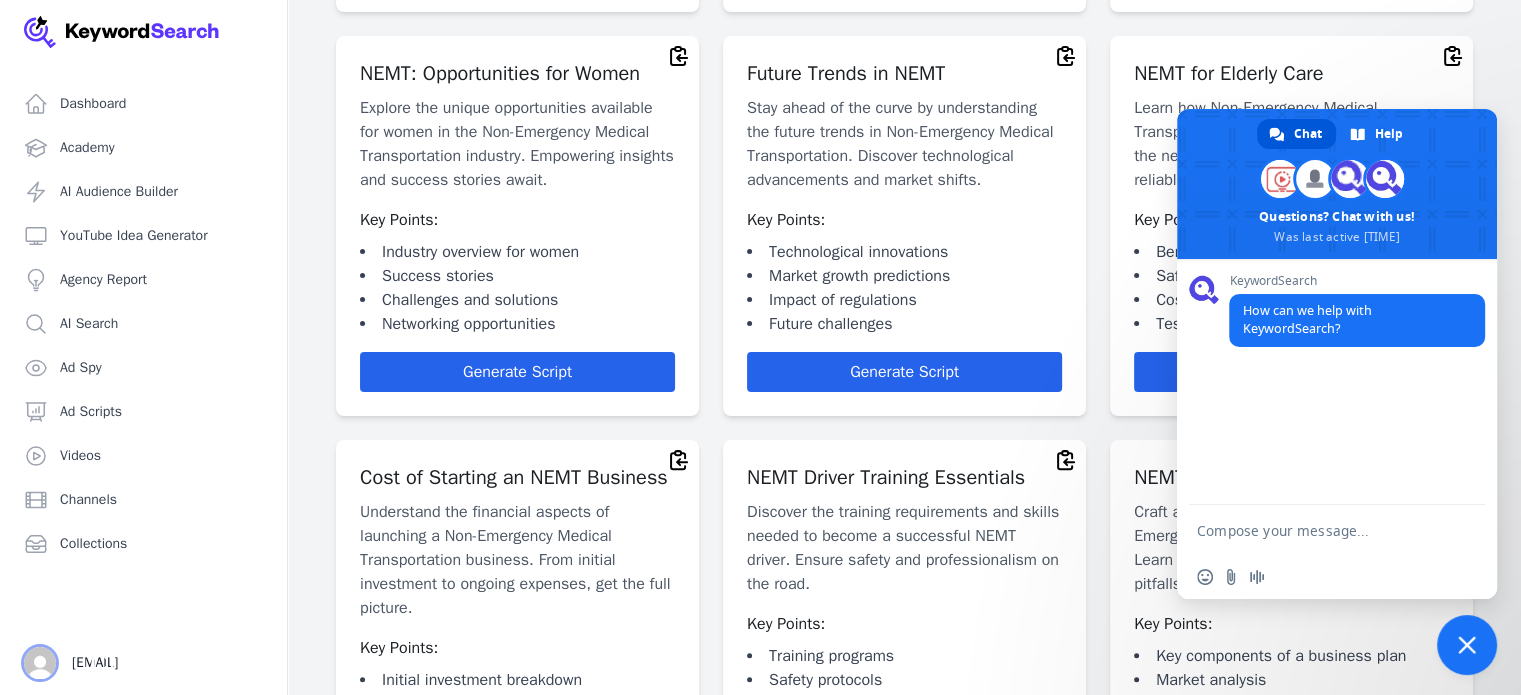 click at bounding box center [40, 663] 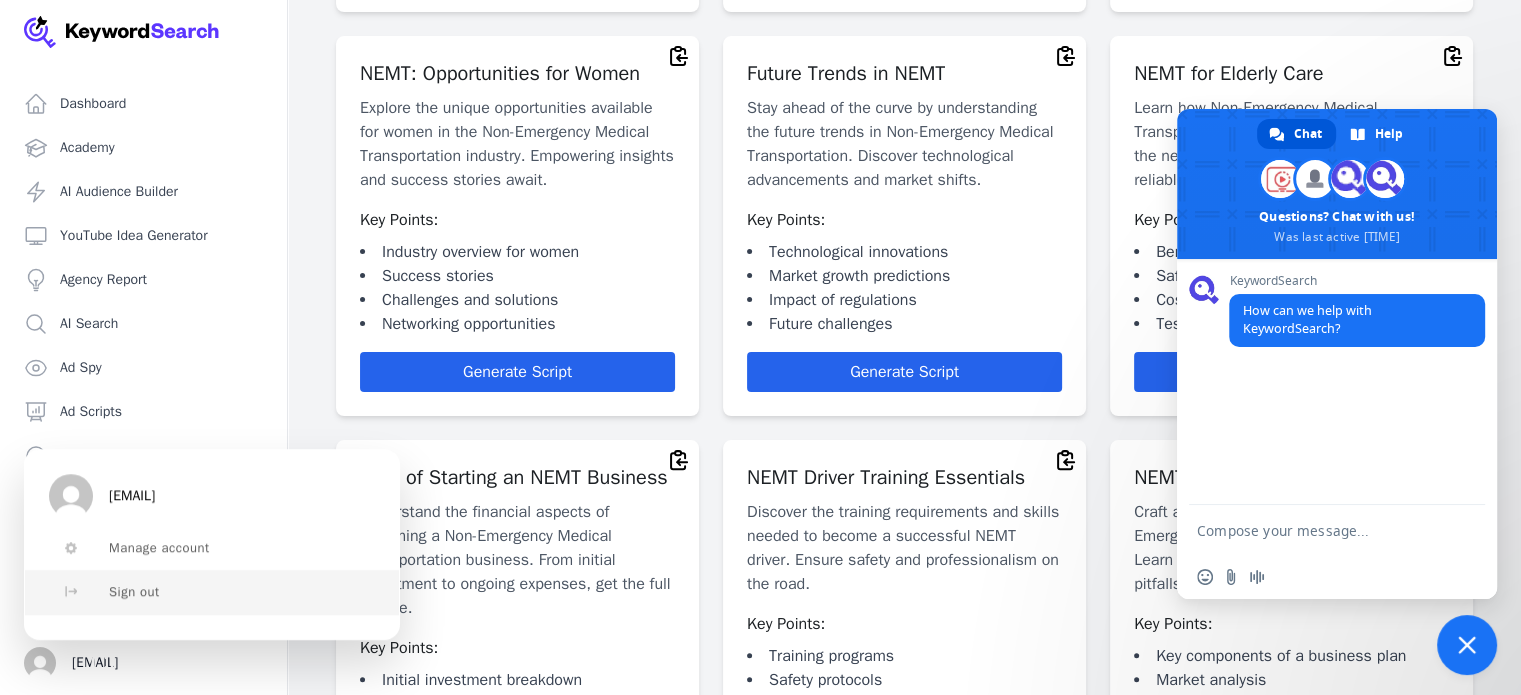 click on "Sign out" at bounding box center [134, 592] 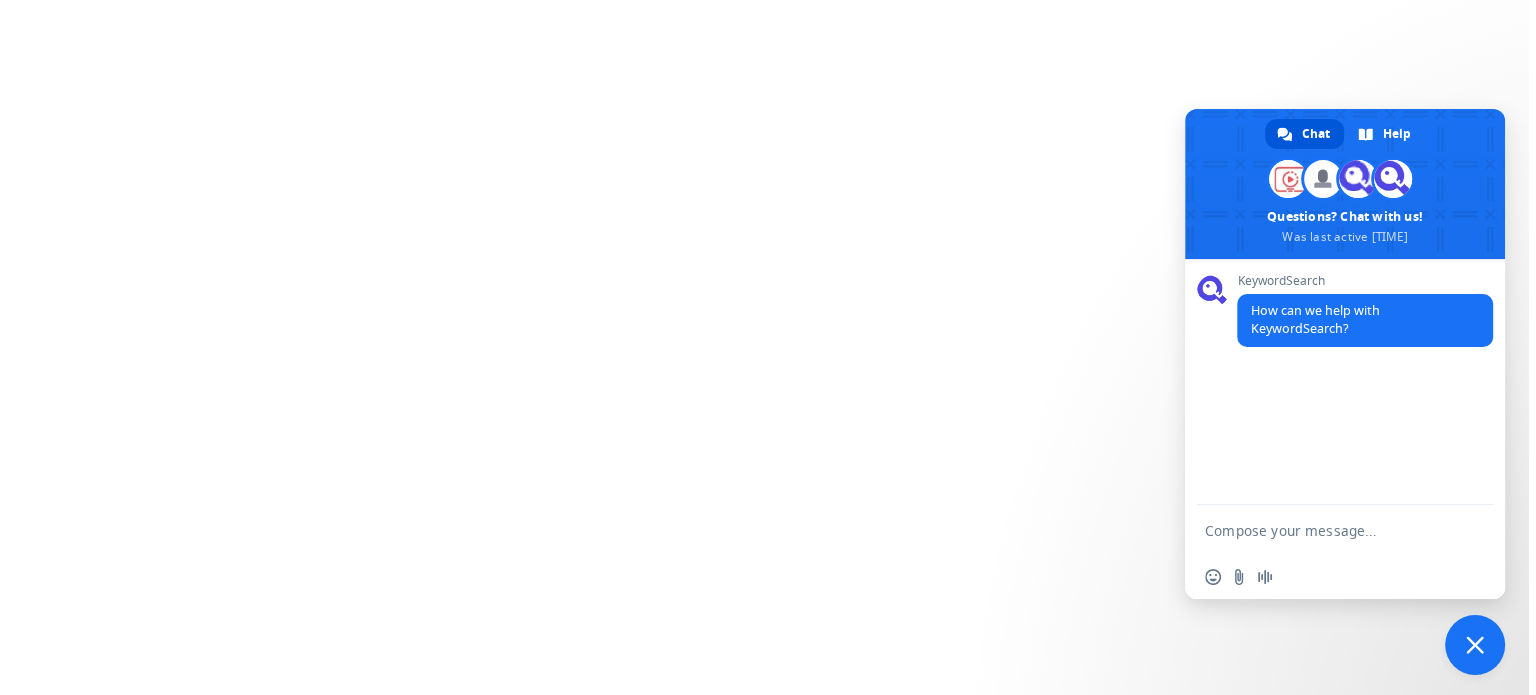 scroll, scrollTop: 0, scrollLeft: 0, axis: both 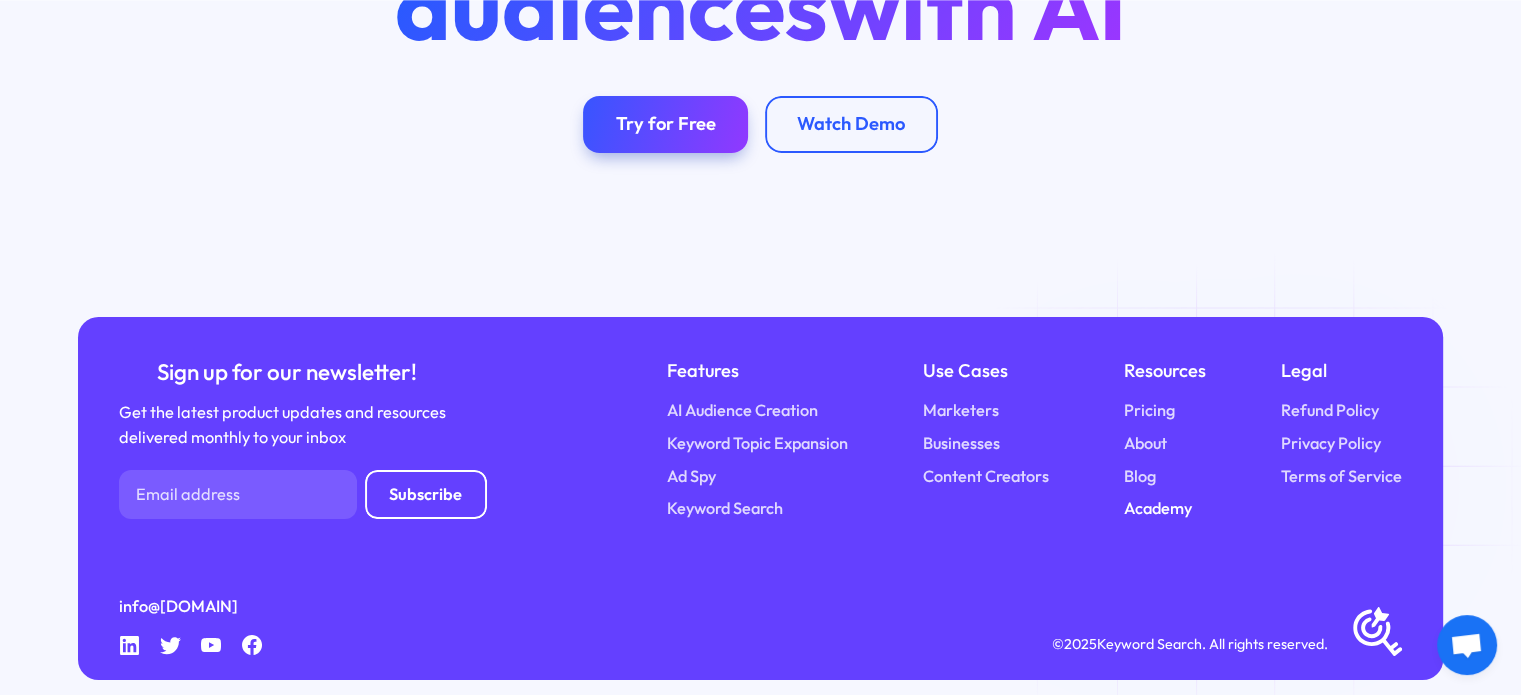 click on "Academy" at bounding box center [1158, 508] 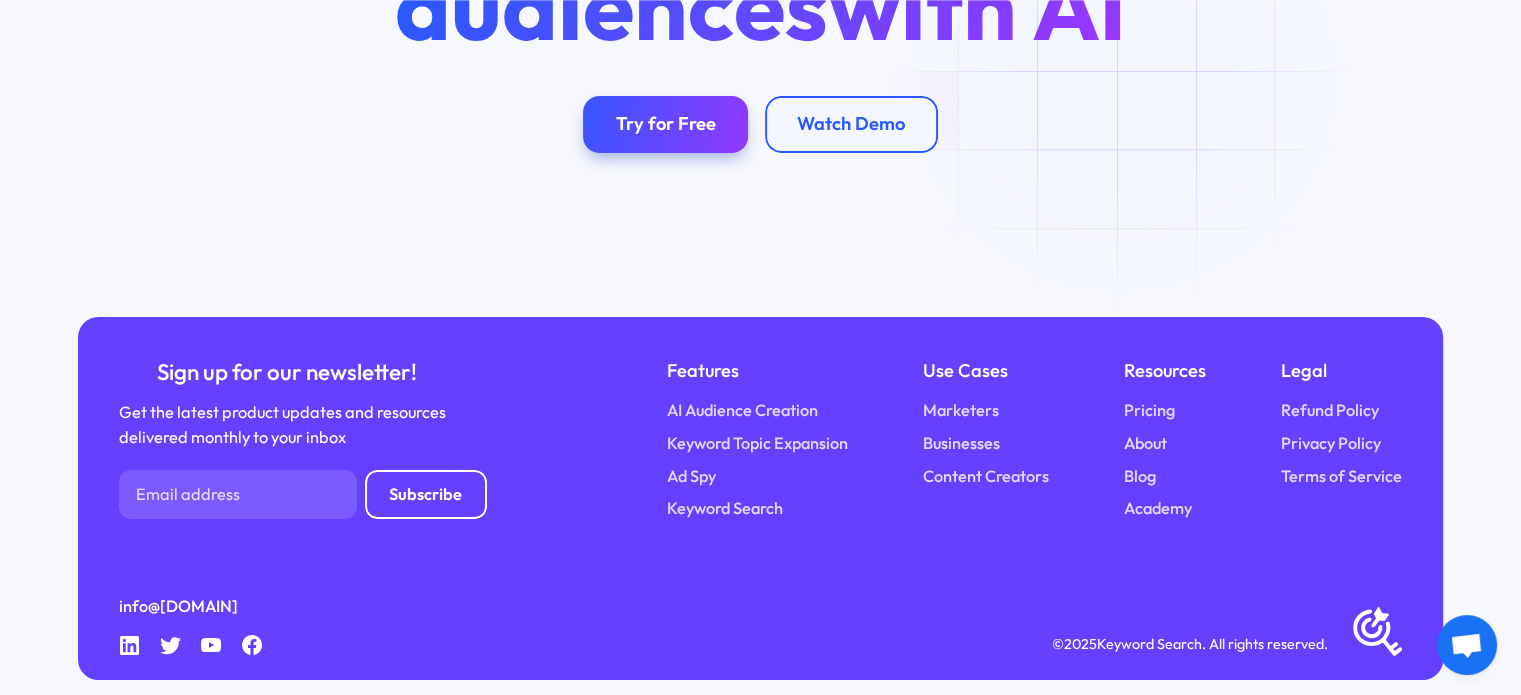 click at bounding box center (1466, 647) 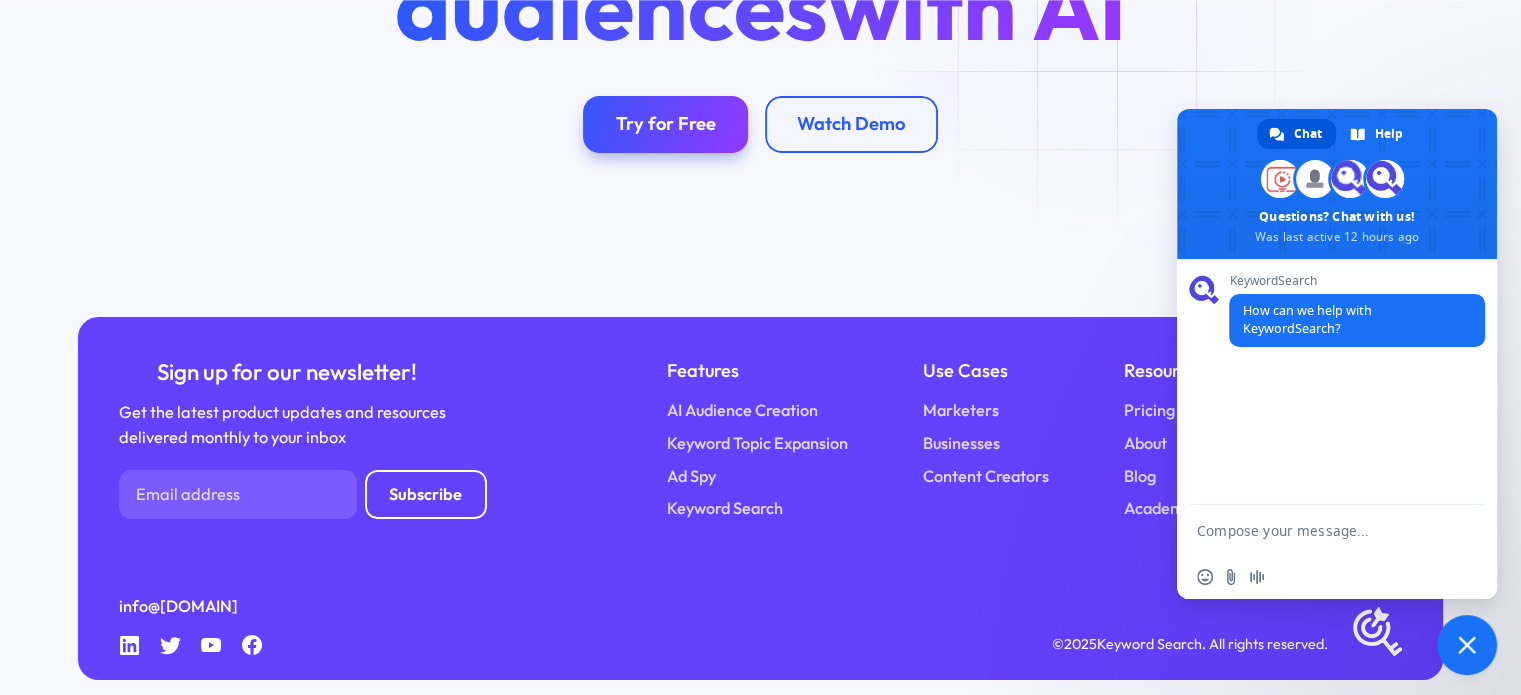 click at bounding box center (1317, 530) 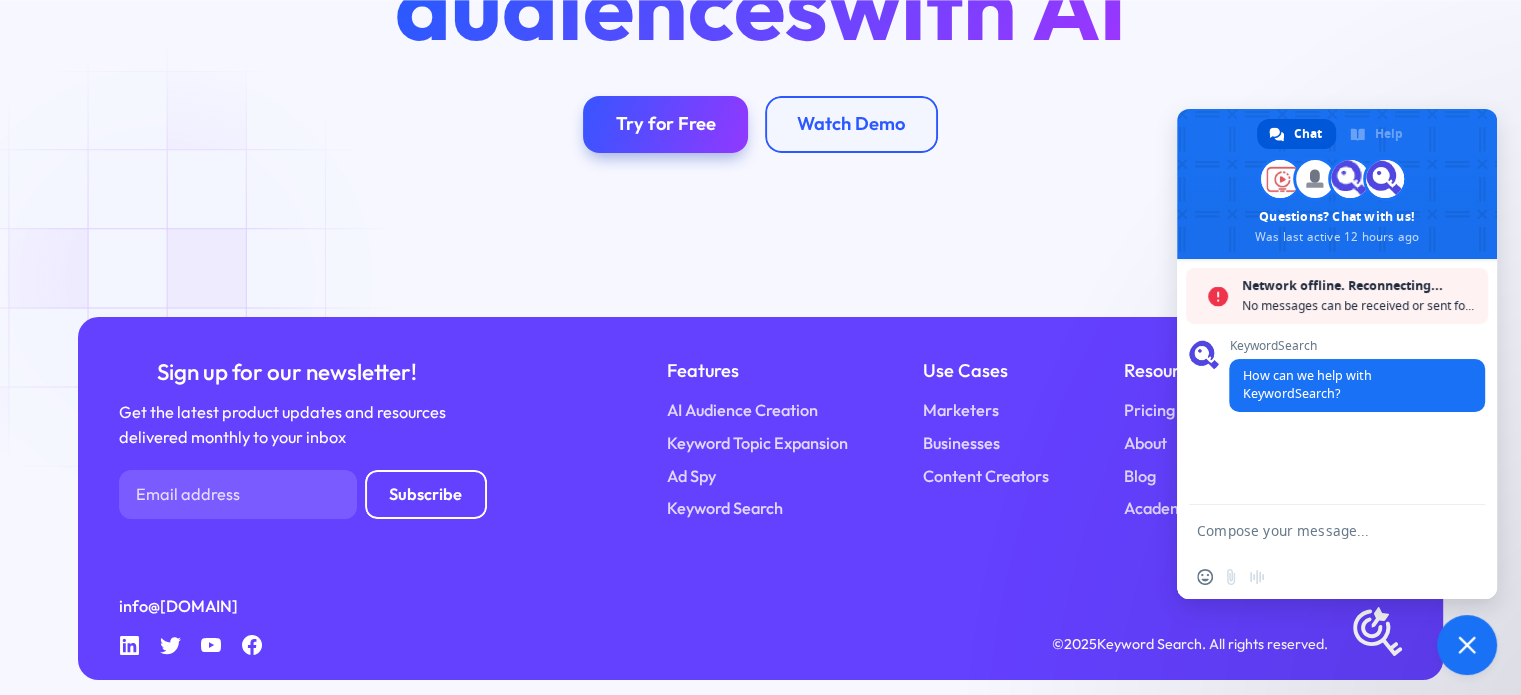 click on "KeywordSearch How can we help with KeywordSearch?" at bounding box center [1337, 382] 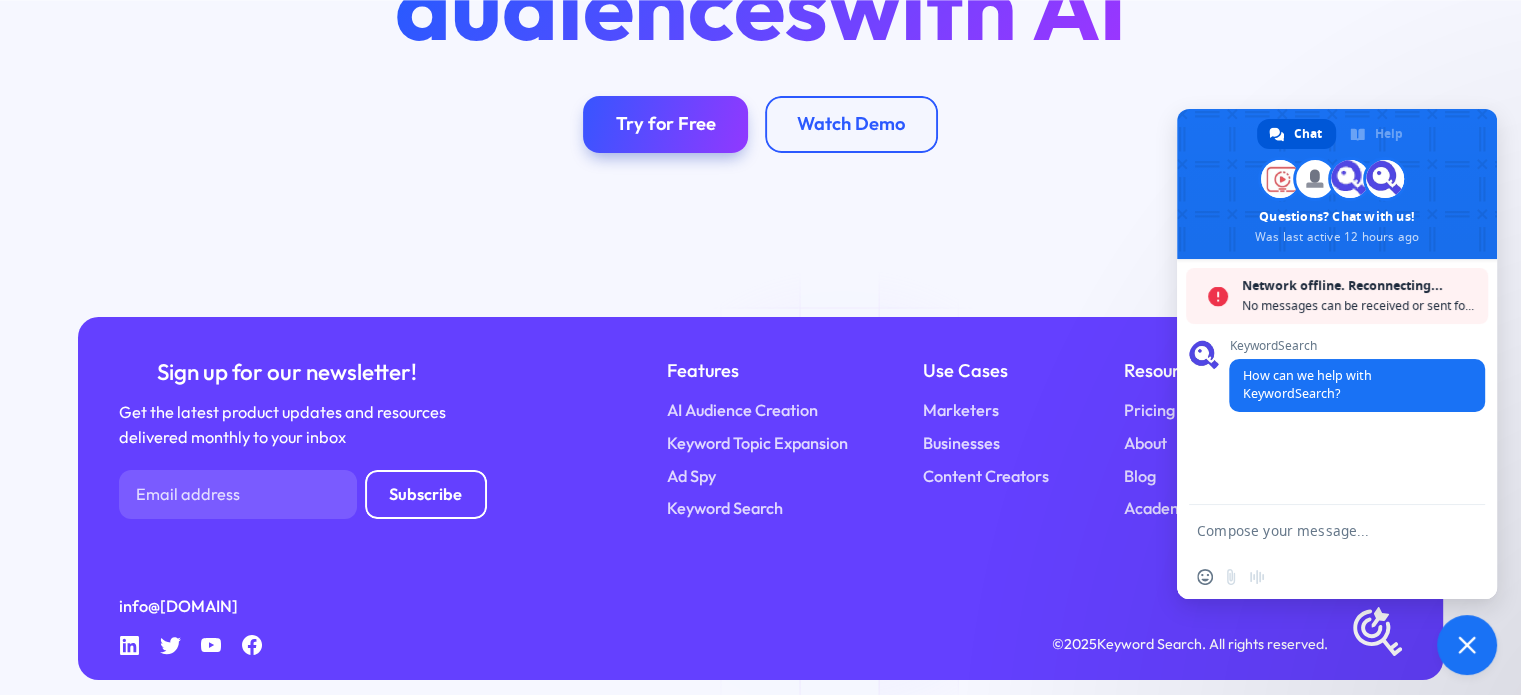 click at bounding box center (1317, 530) 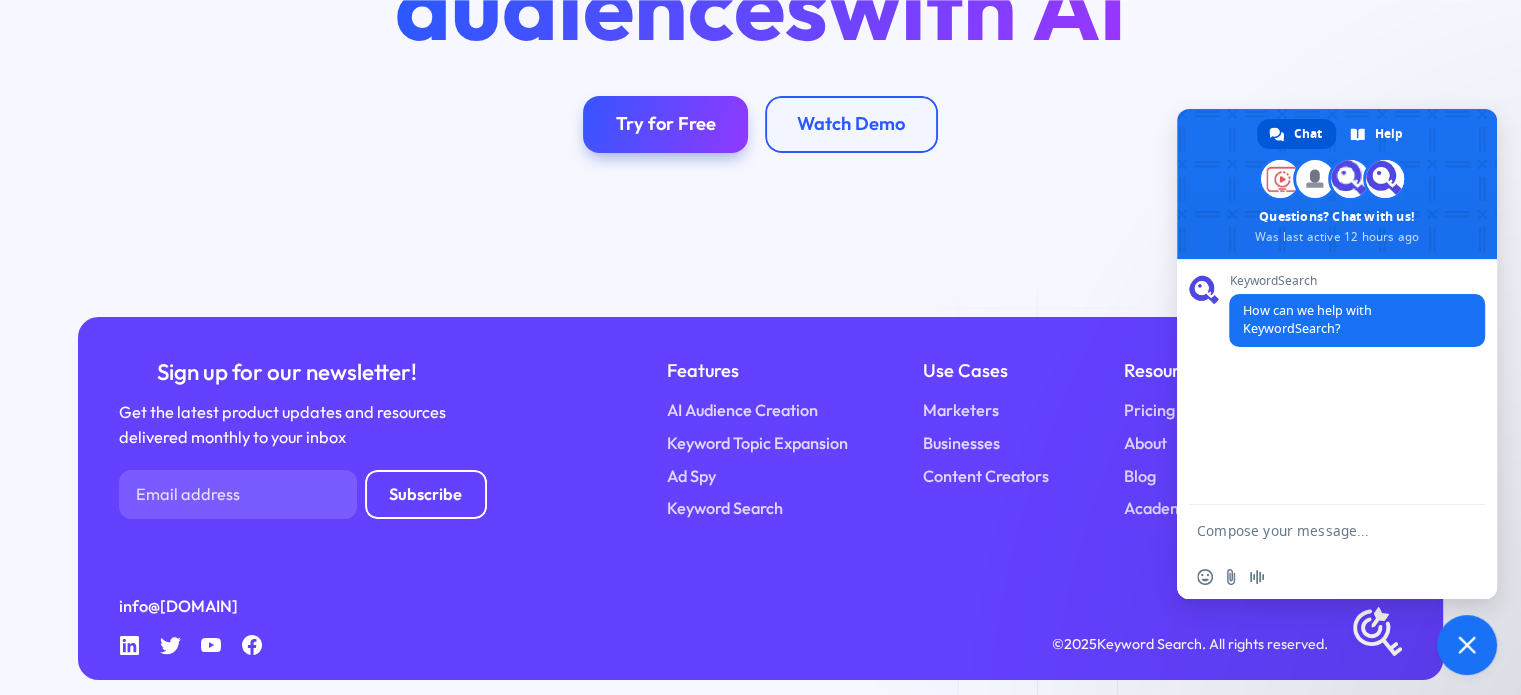 click at bounding box center (1317, 530) 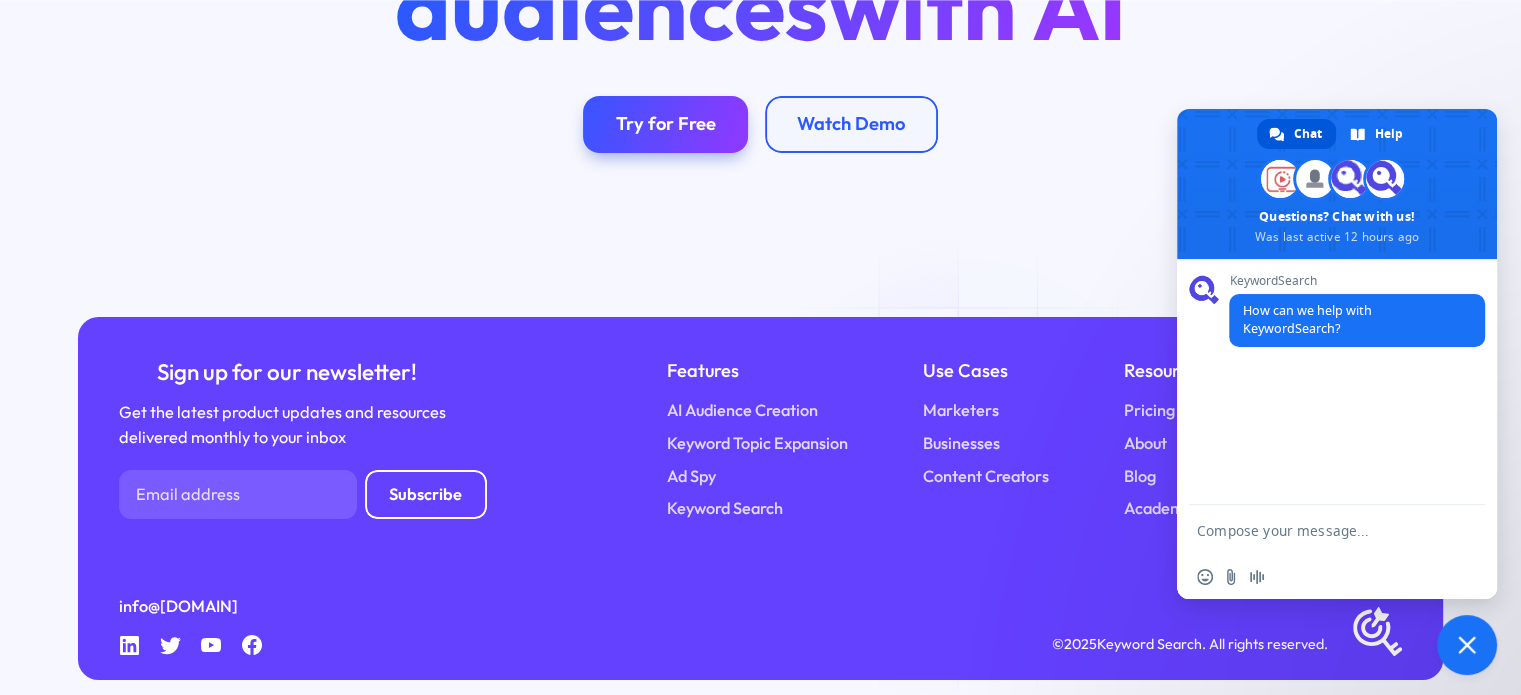 paste on "Hi KeywordSearch Team,
My name is David Cooper, Marketing Manager at Hyper Effects, a Washington-based digital agency.
We’ve been using KeywordSearch.com for the past two years, and it has truly elevated how we run ad campaigns and perform keyword research—especially for YouTube and Google. The AI-powered targeting and automation tools have helped us improve client results and reduce the manual research workload significantly.
We’d love the opportunity to share a testimonial and our experience using your platform. Let us know if that’s something you’re open to—we’d be happy to provide something short and useful that reflects how impactful your tool has been for us.
Thanks again for creating such a powerful platform!
Warm regards,
David Cooper
Marketing Manager
Hyper Effects
hypereffectsseo@[EMAIL]" 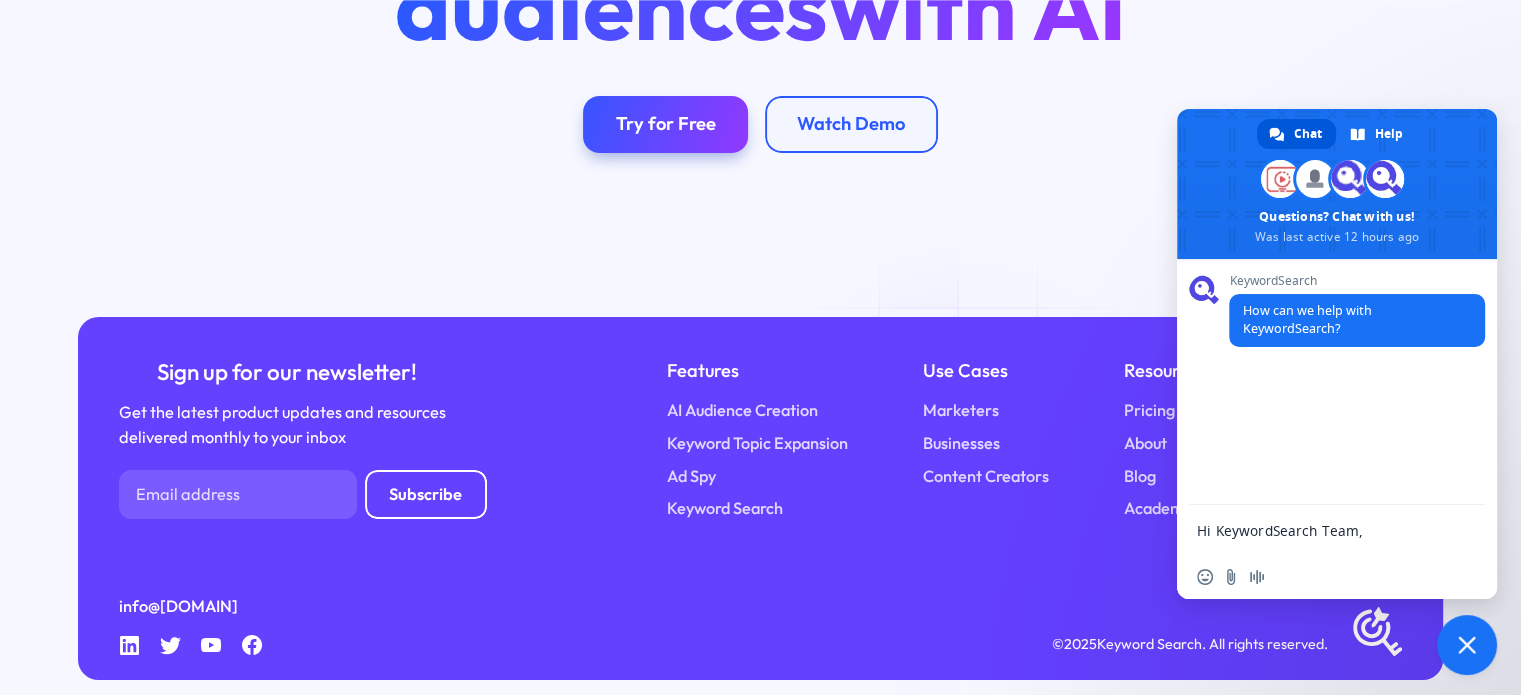 scroll, scrollTop: 579, scrollLeft: 0, axis: vertical 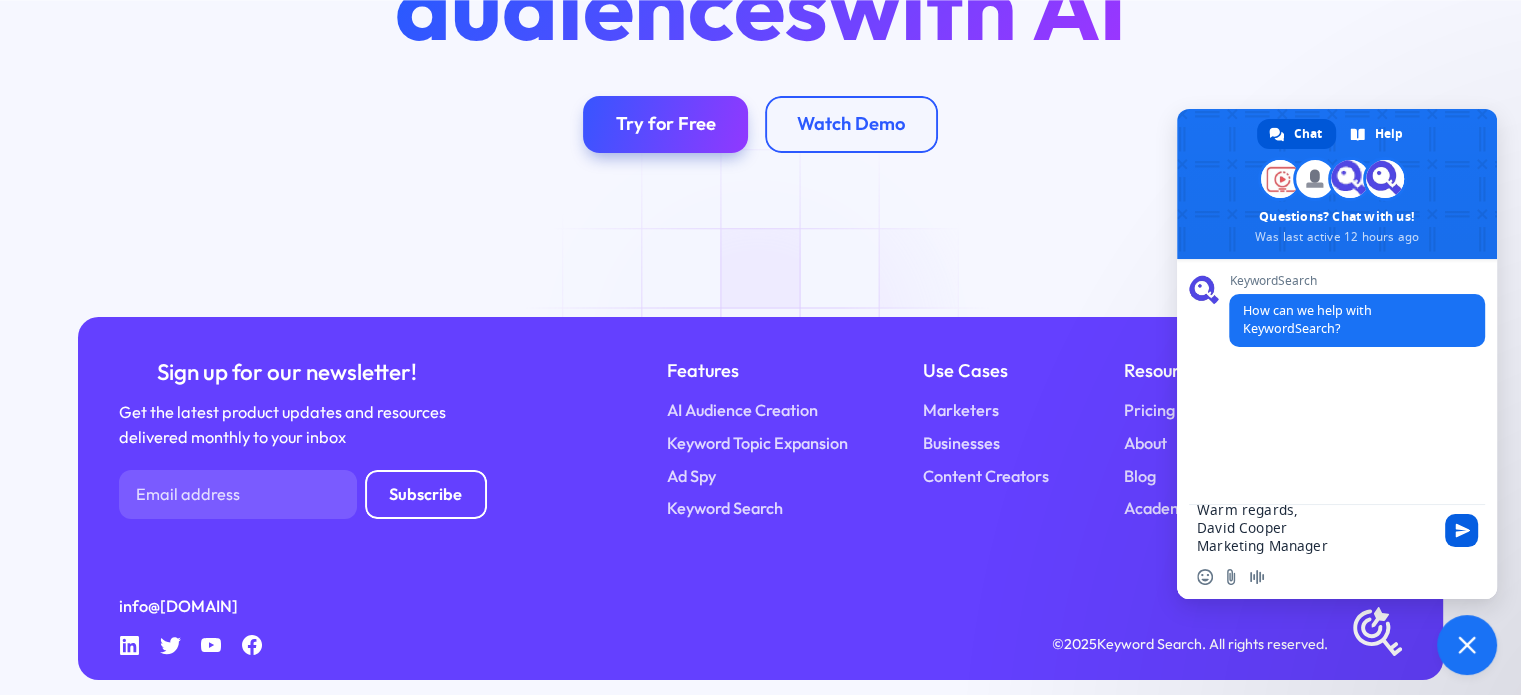 type on "Hi KeywordSearch Team,
My name is David Cooper, Marketing Manager at Hyper Effects, a Washington-based digital agency.
We’ve been using KeywordSearch.com for the past two years, and it has truly elevated how we run ad campaigns and perform keyword research—especially for YouTube and Google. The AI-powered targeting and automation tools have helped us improve client results and reduce the manual research workload significantly.
We’d love the opportunity to share a testimonial and our experience using your platform. Let us know if that’s something you’re open to—we’d be happy to provide something short and useful that reflects how impactful your tool has been for us.
Thanks again for creating such a powerful platform!
Warm regards,
David Cooper
Marketing Manager
Hyper Effects
hypereffectsseo@[EMAIL]" 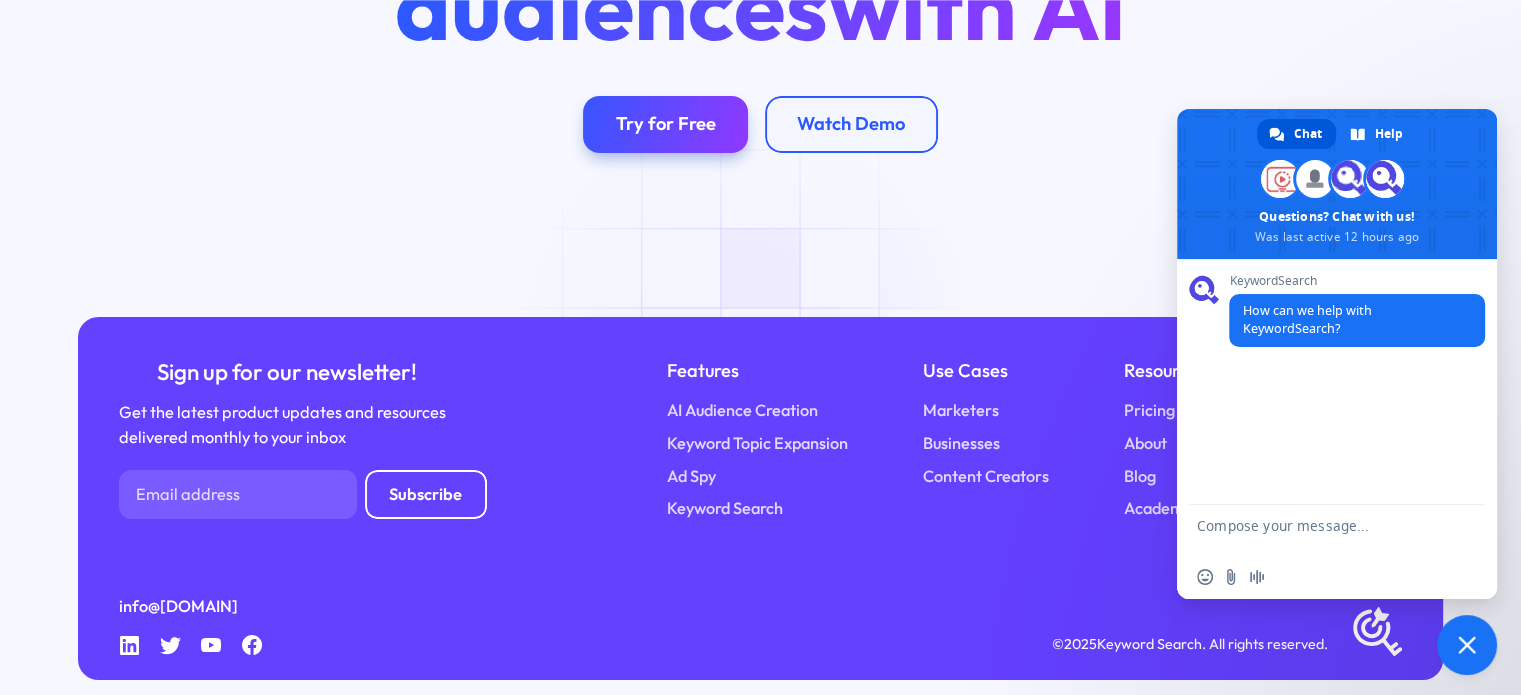 scroll, scrollTop: 4, scrollLeft: 0, axis: vertical 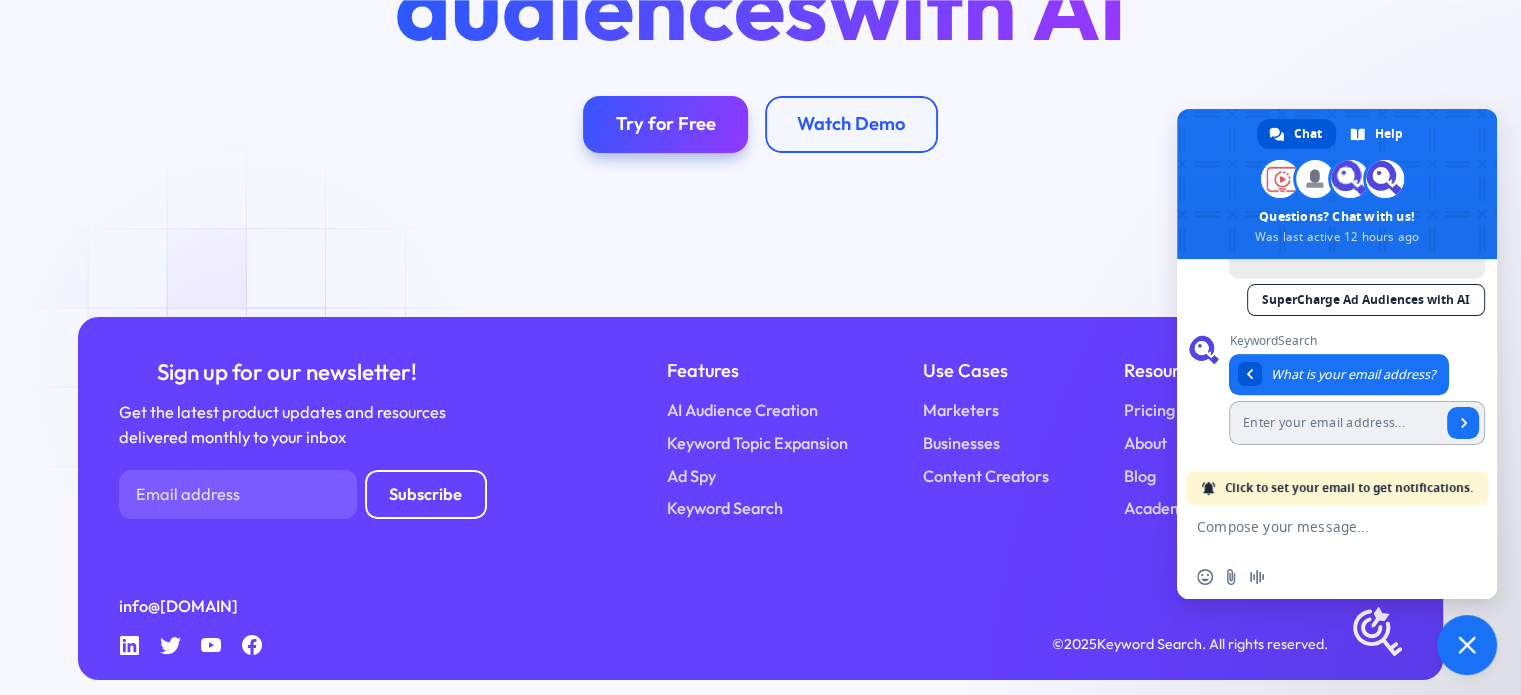 click at bounding box center (1335, 423) 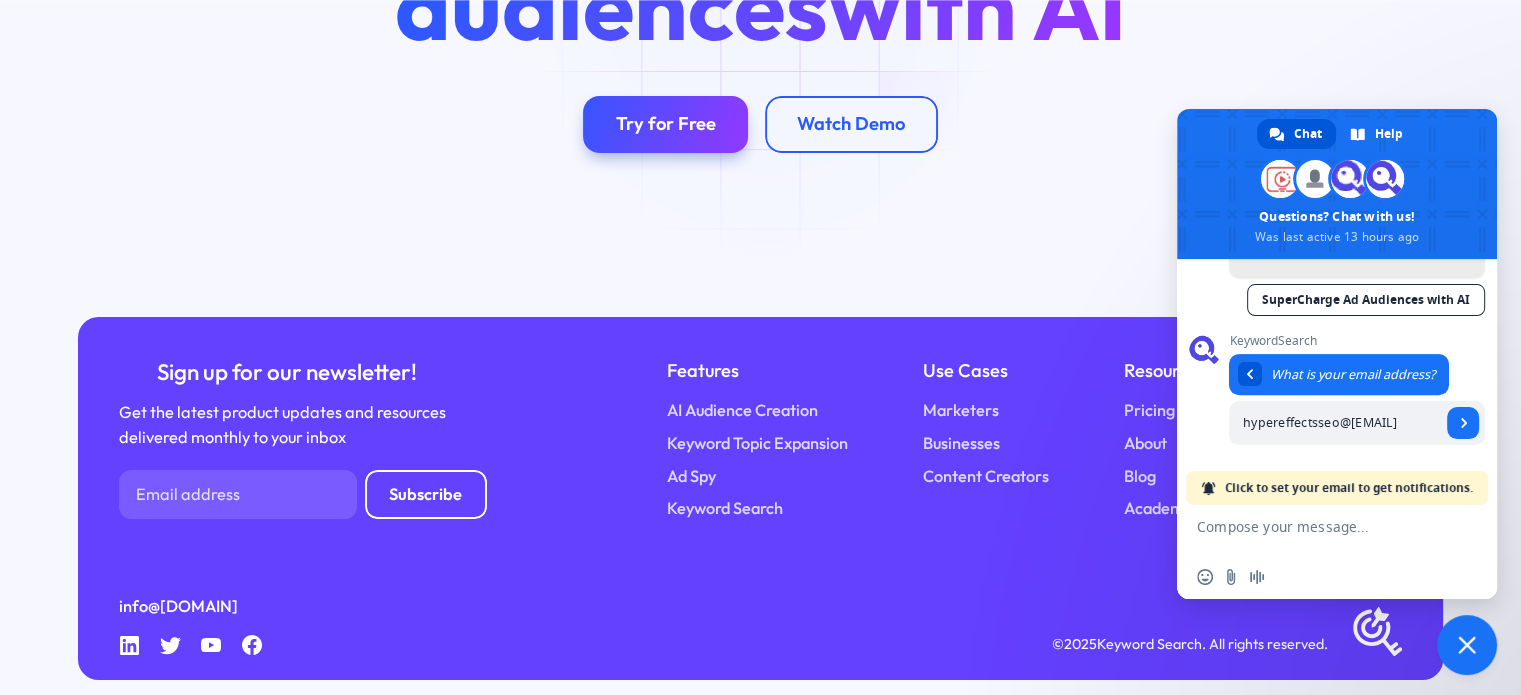 type on "hypereffectsseo@[EMAIL]" 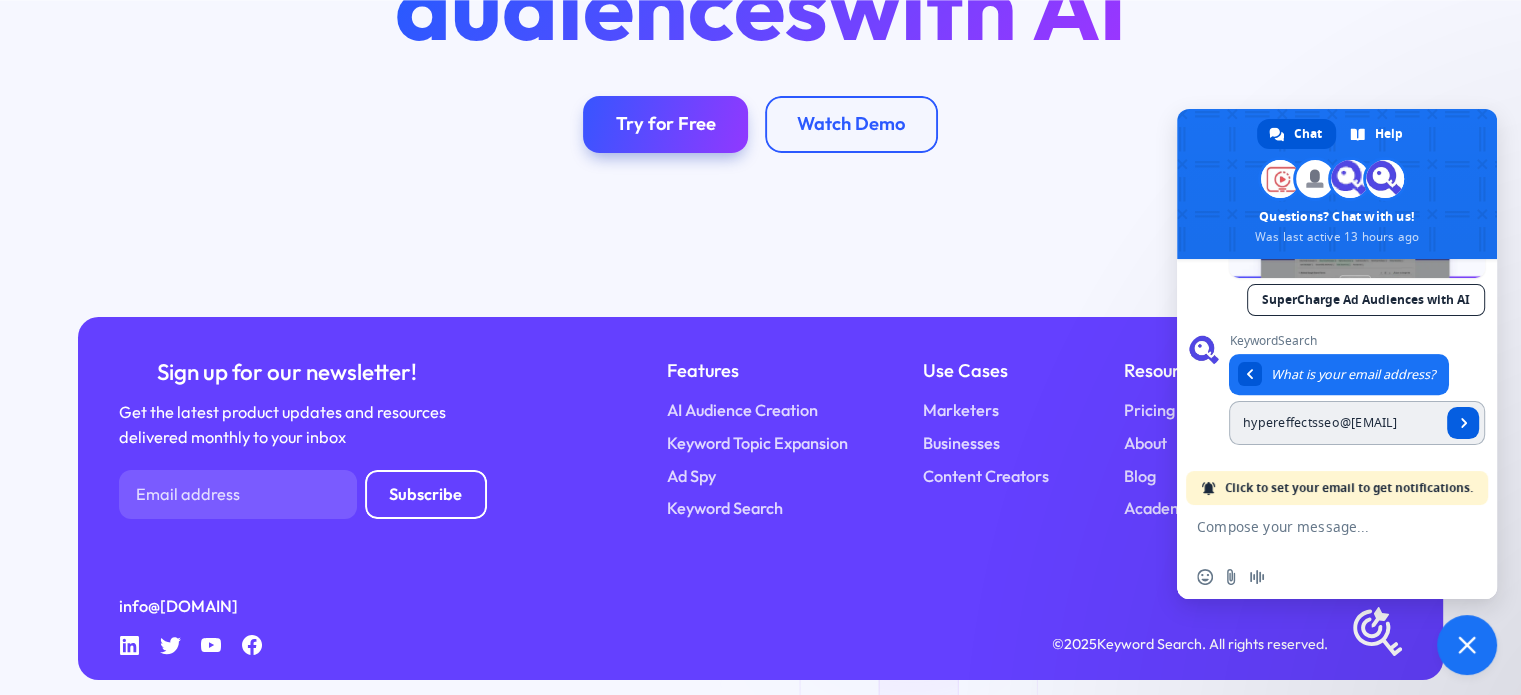 click at bounding box center (1463, 423) 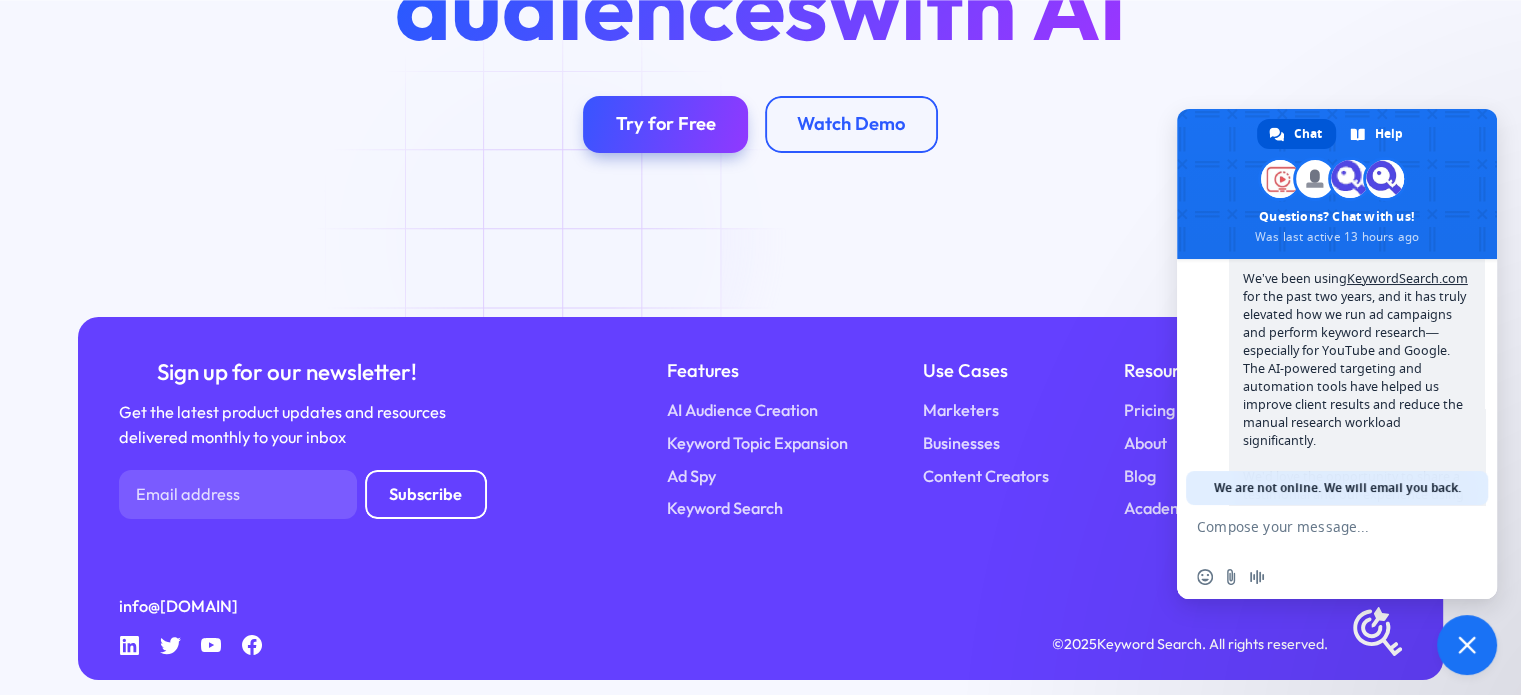 scroll, scrollTop: 0, scrollLeft: 0, axis: both 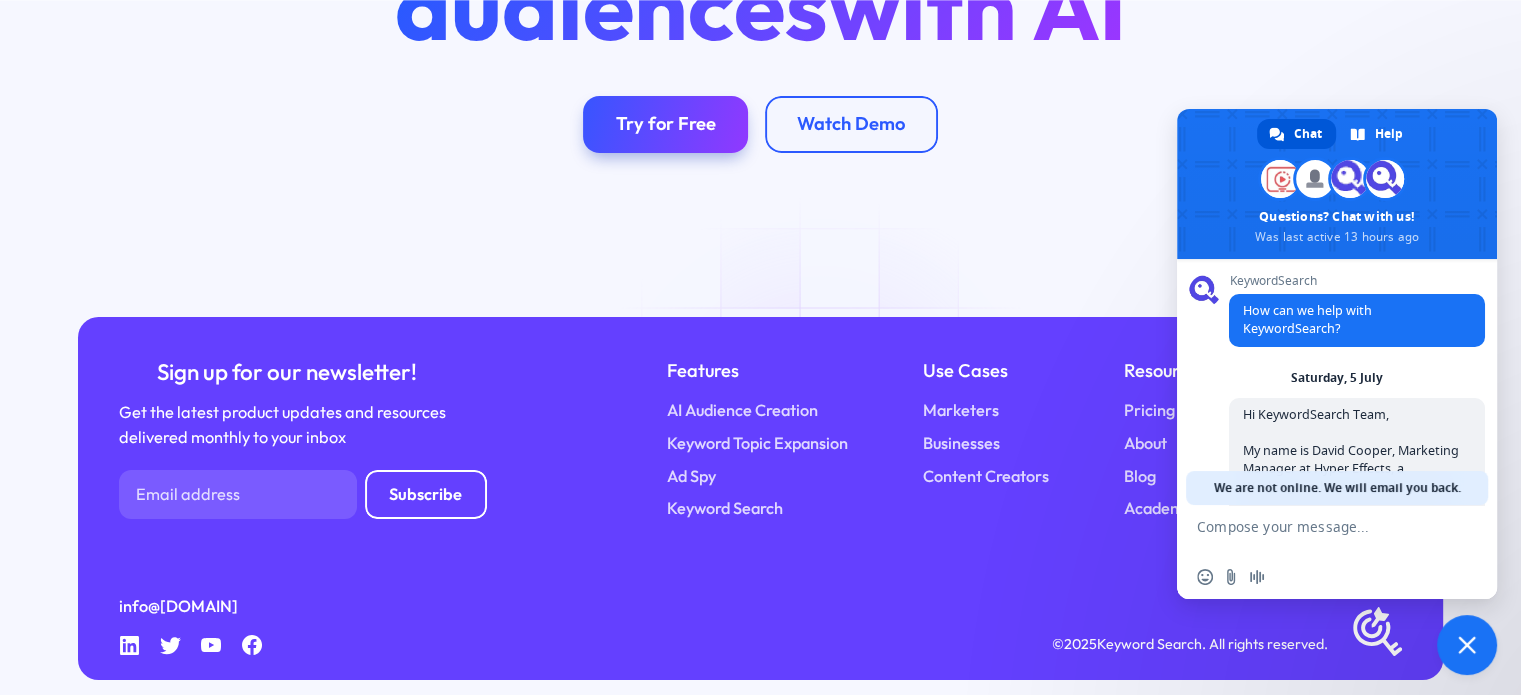 click at bounding box center (1467, 645) 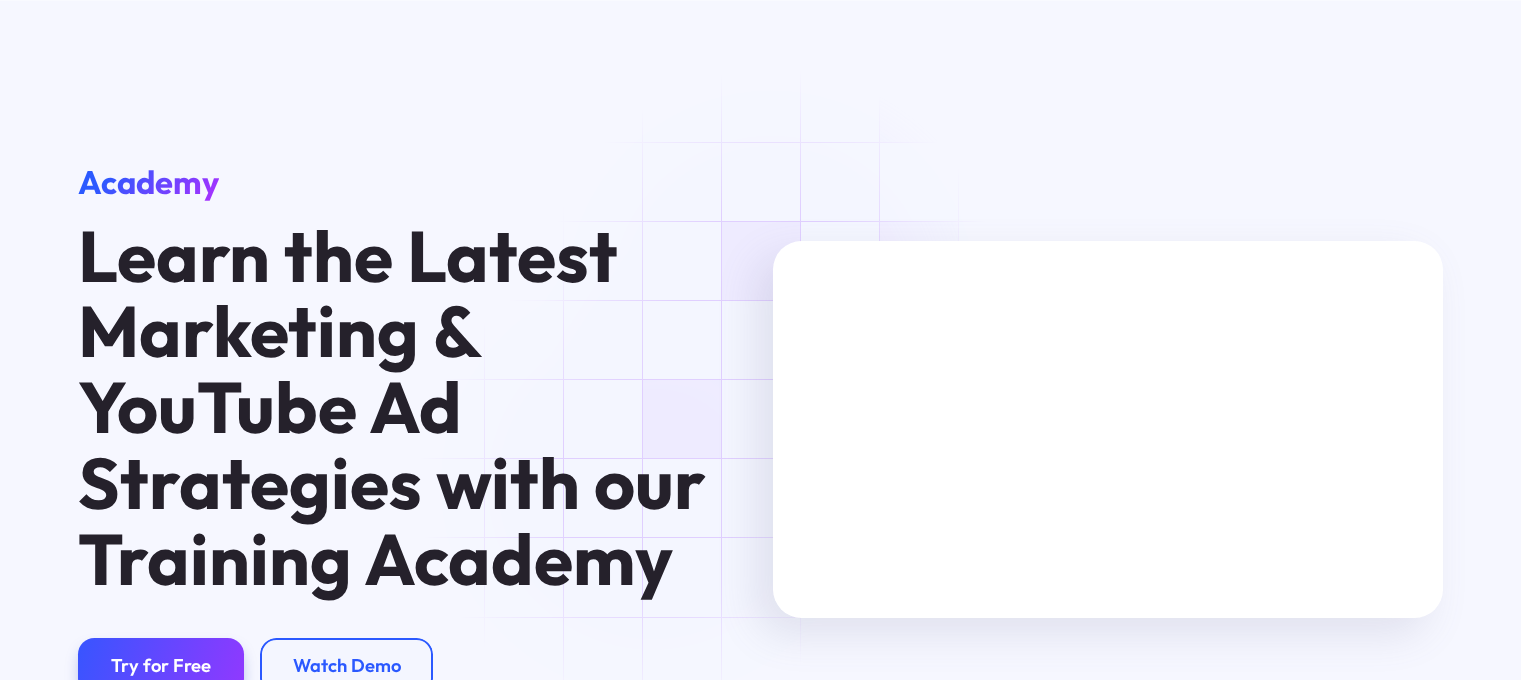 scroll, scrollTop: 300, scrollLeft: 0, axis: vertical 